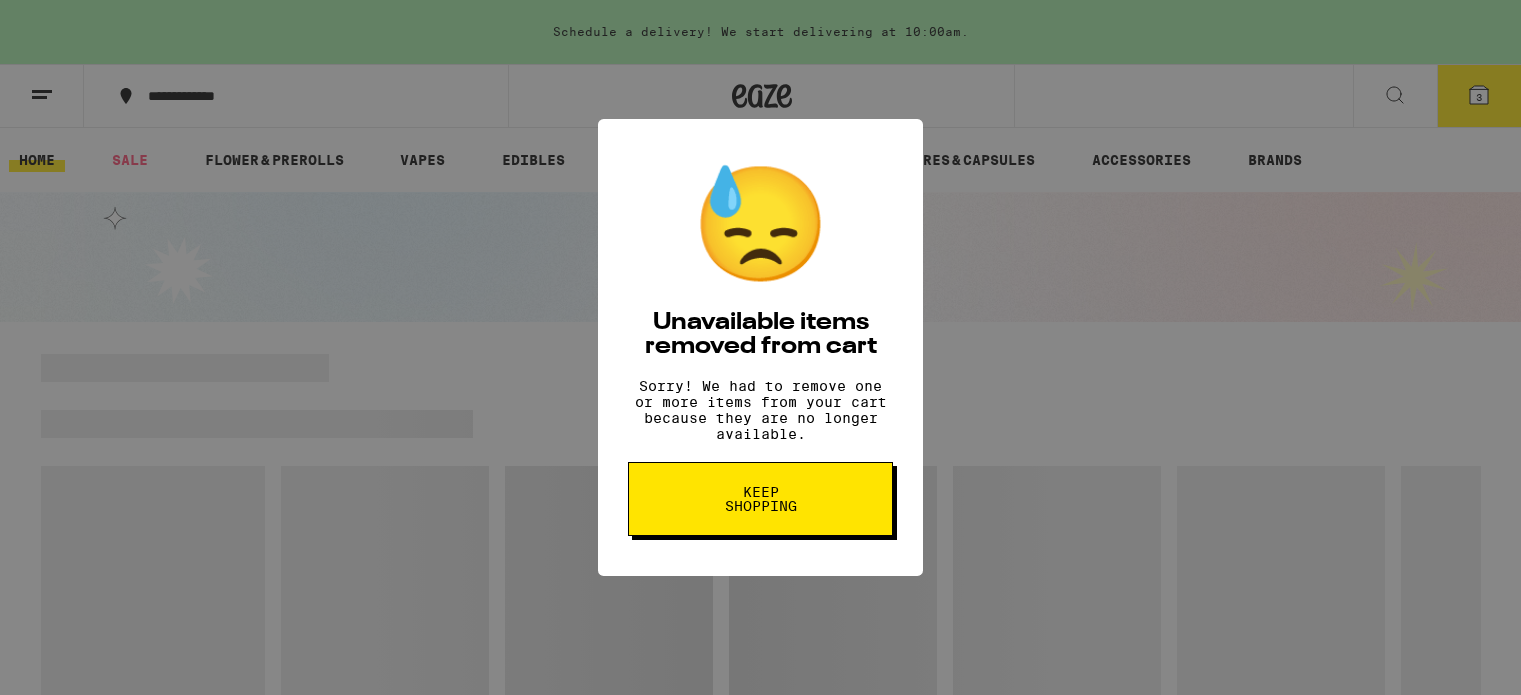 scroll, scrollTop: 0, scrollLeft: 0, axis: both 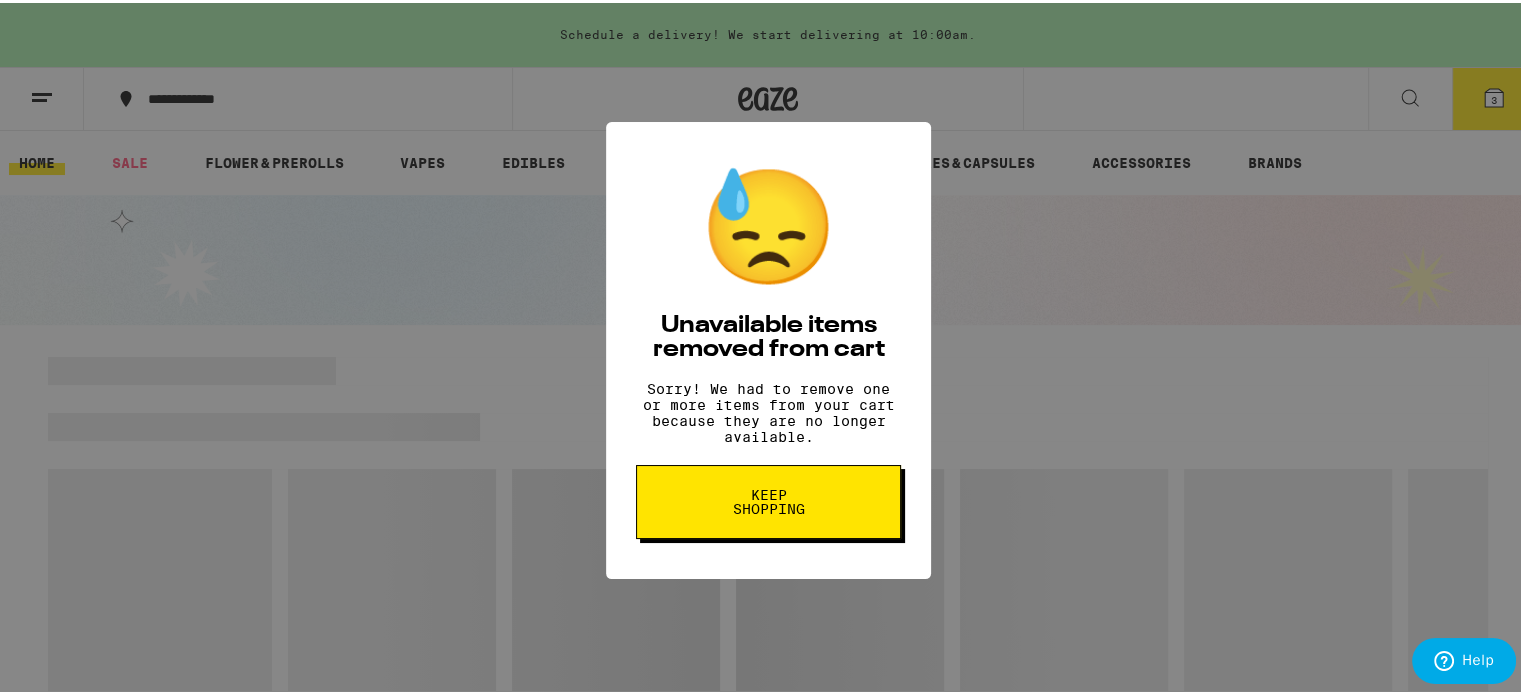 click on "Keep Shopping" at bounding box center (768, 499) 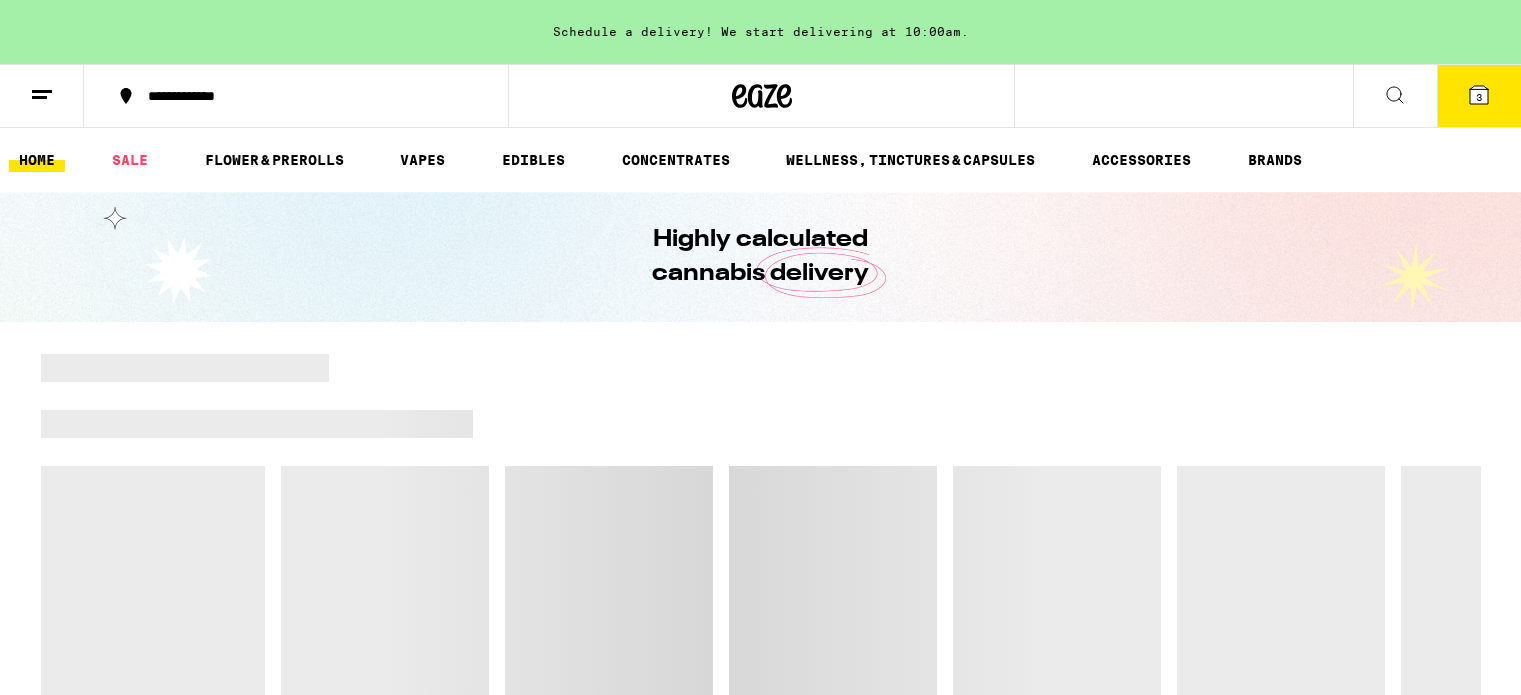 scroll, scrollTop: 0, scrollLeft: 0, axis: both 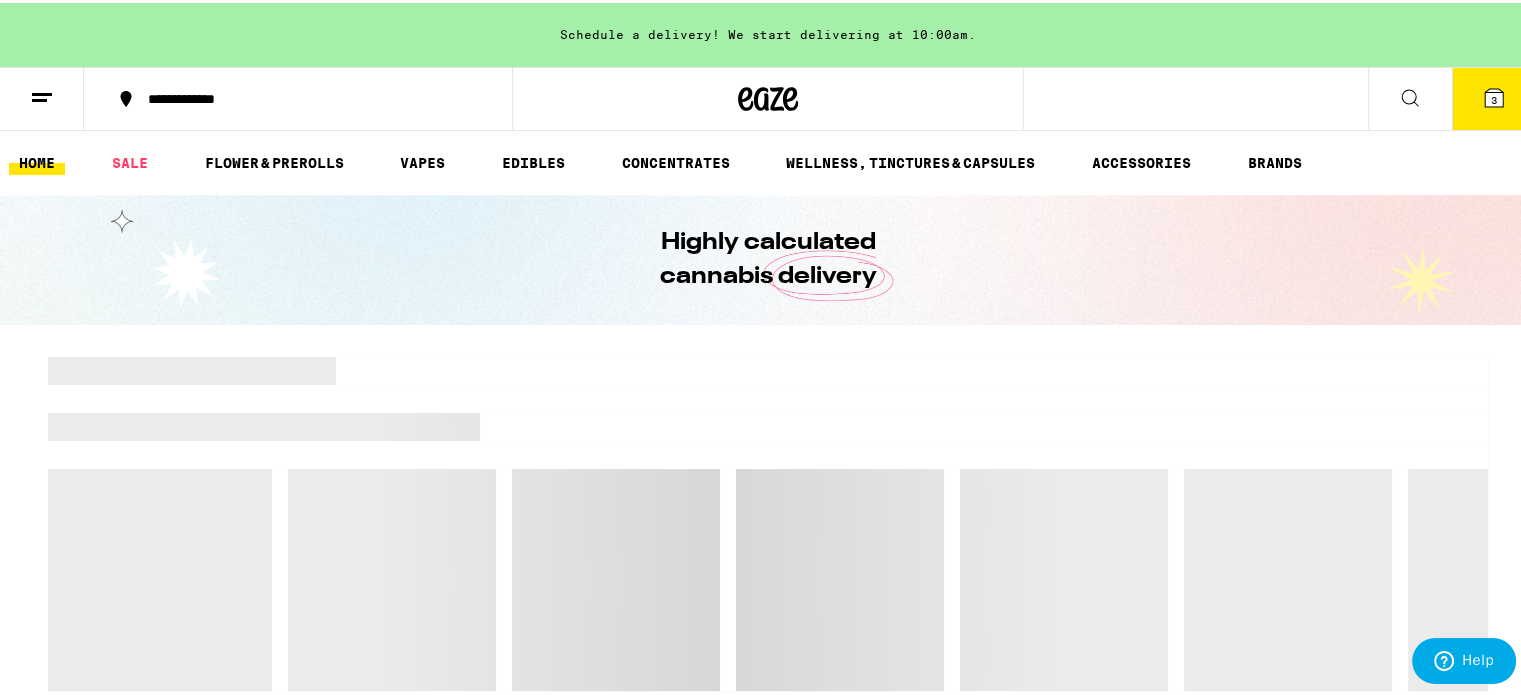 click on "**********" at bounding box center (308, 96) 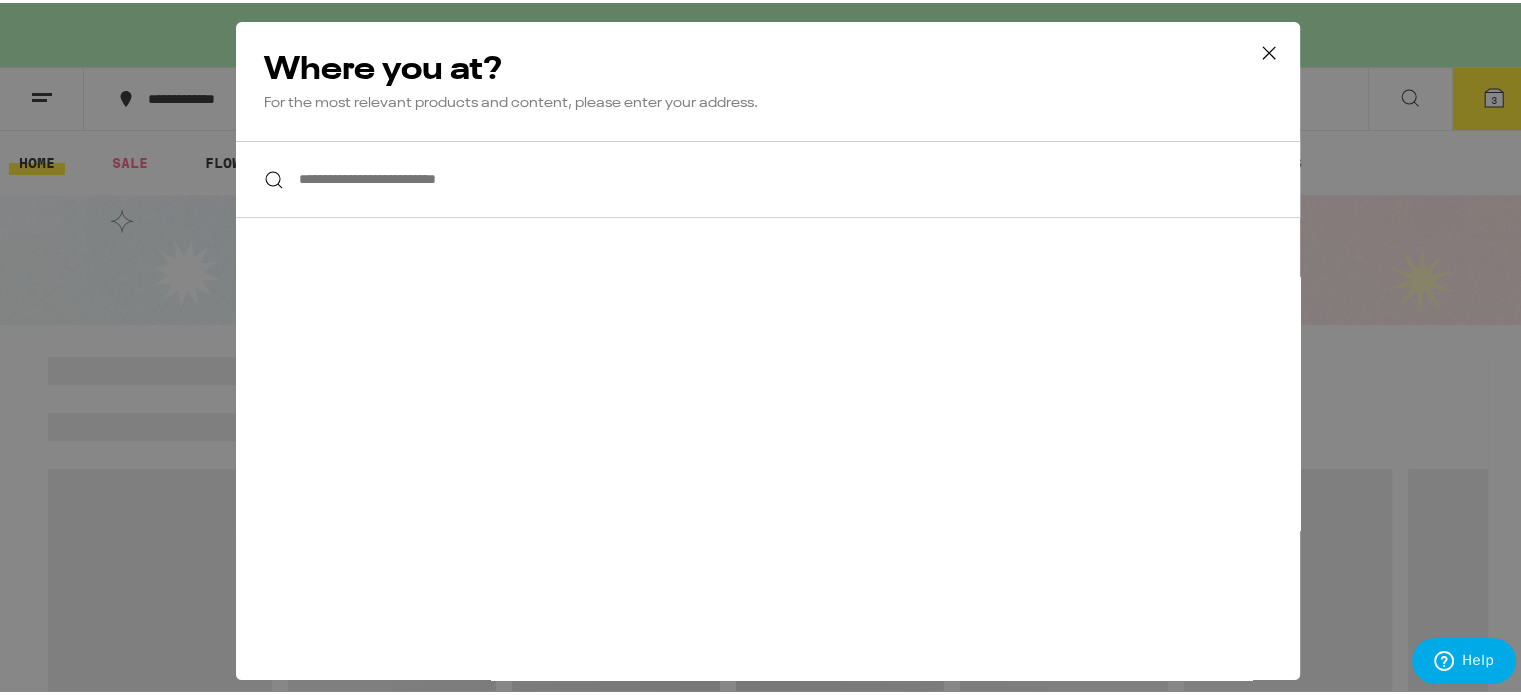 scroll, scrollTop: 0, scrollLeft: 0, axis: both 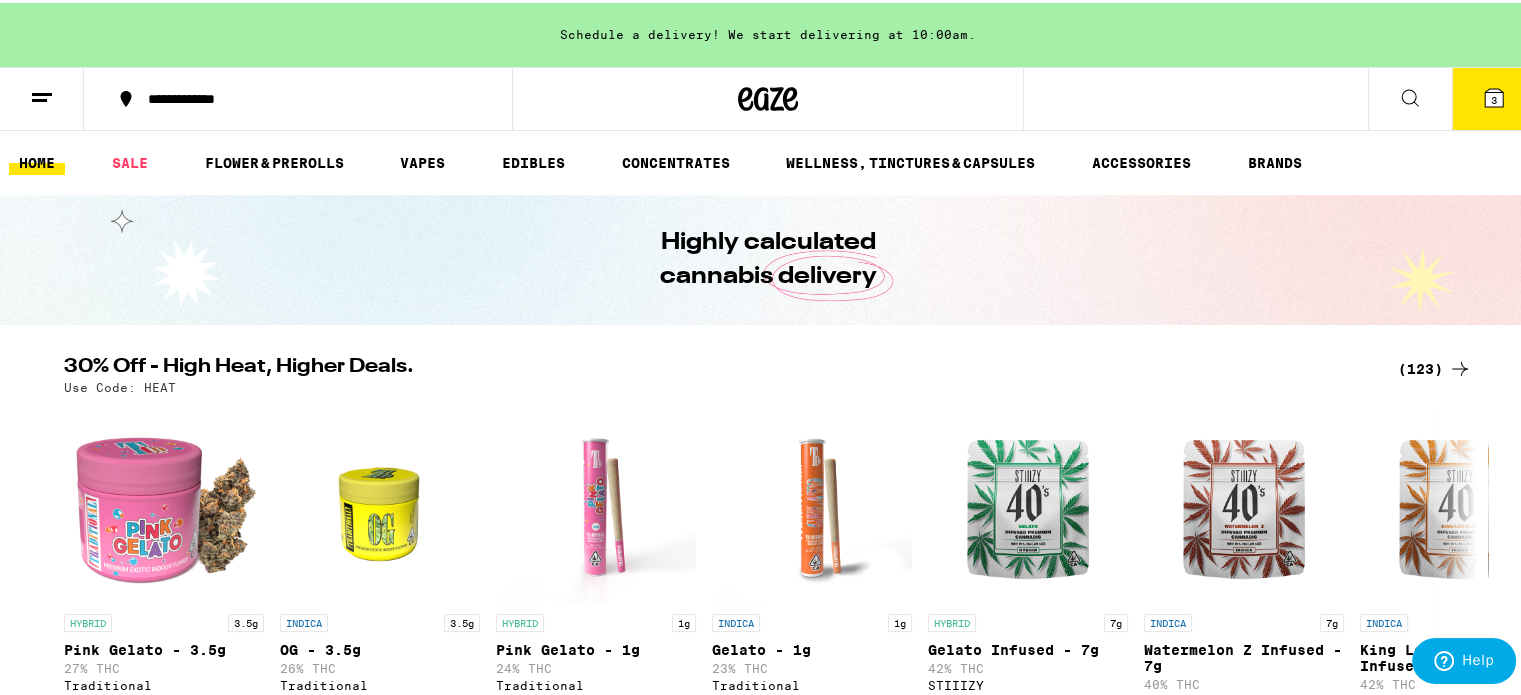 click 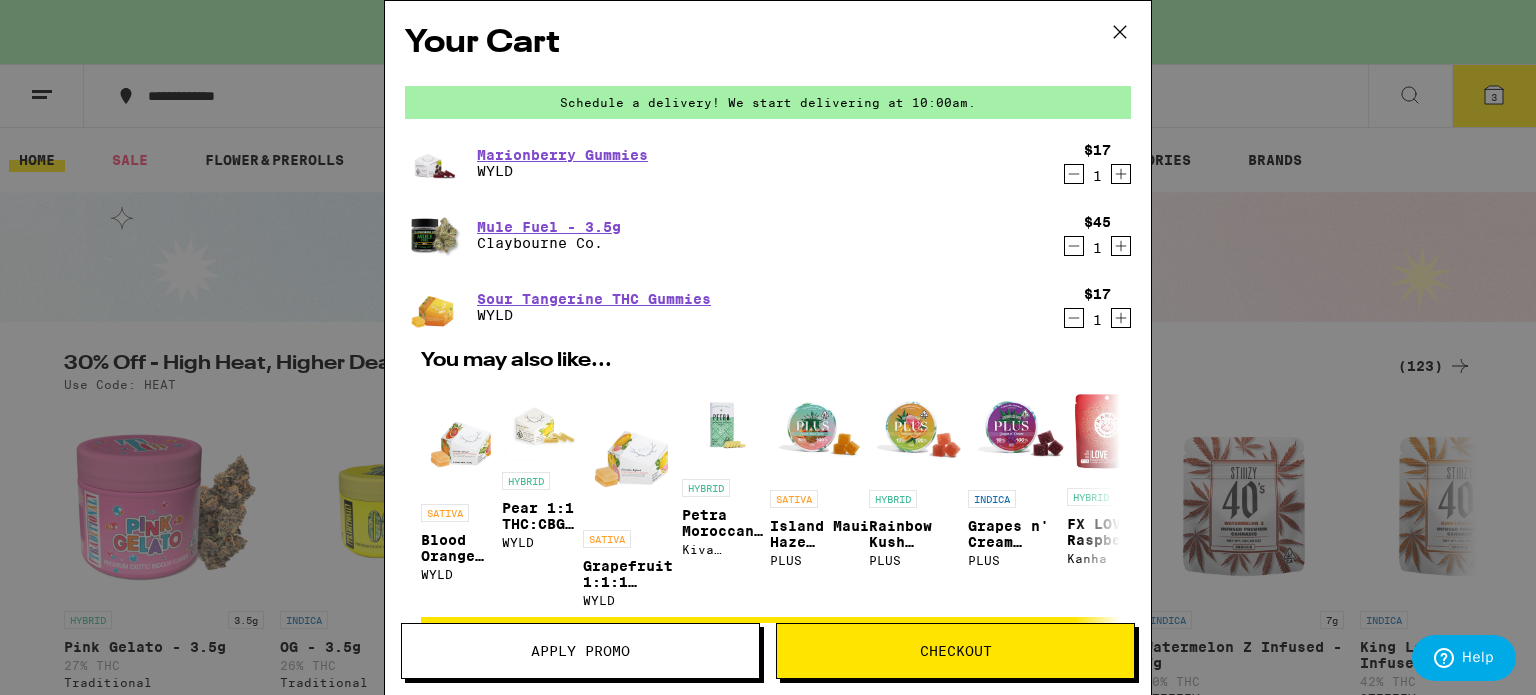 click 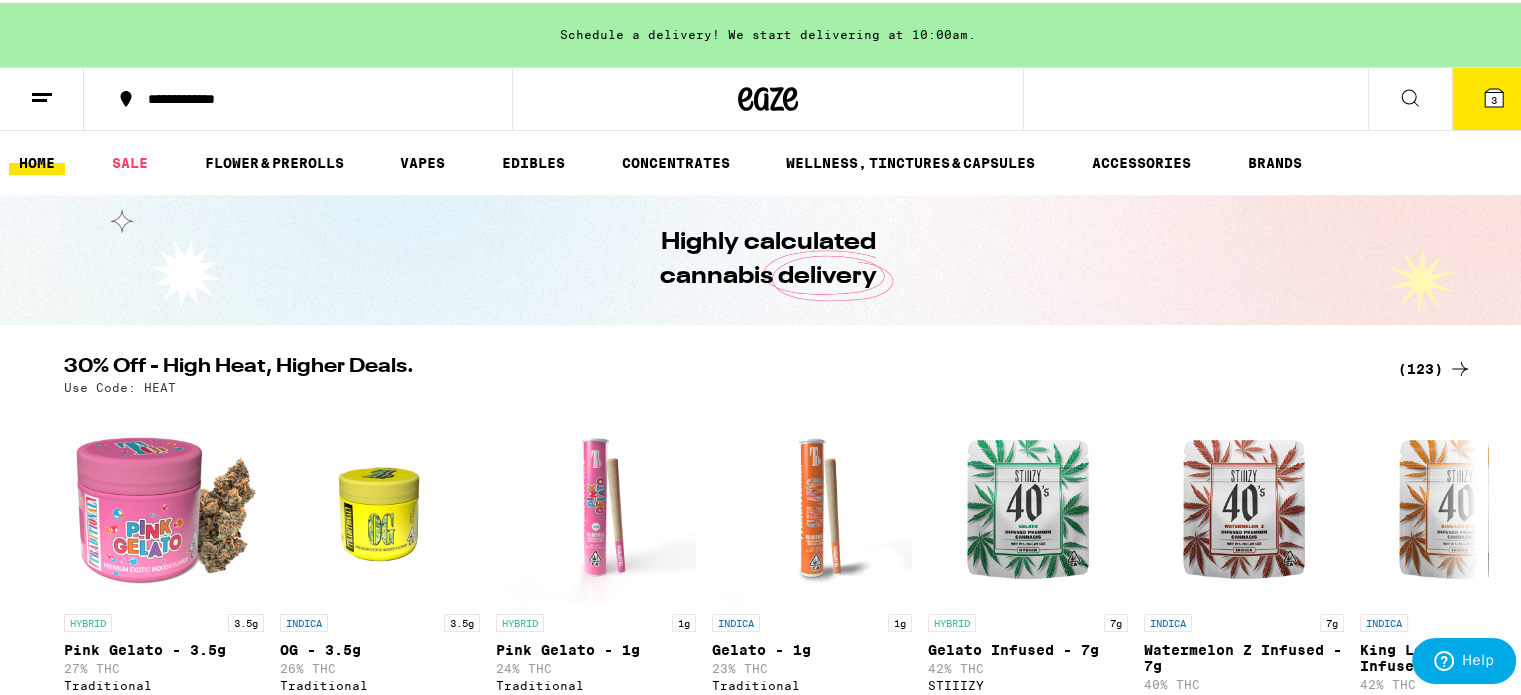 scroll, scrollTop: 0, scrollLeft: 0, axis: both 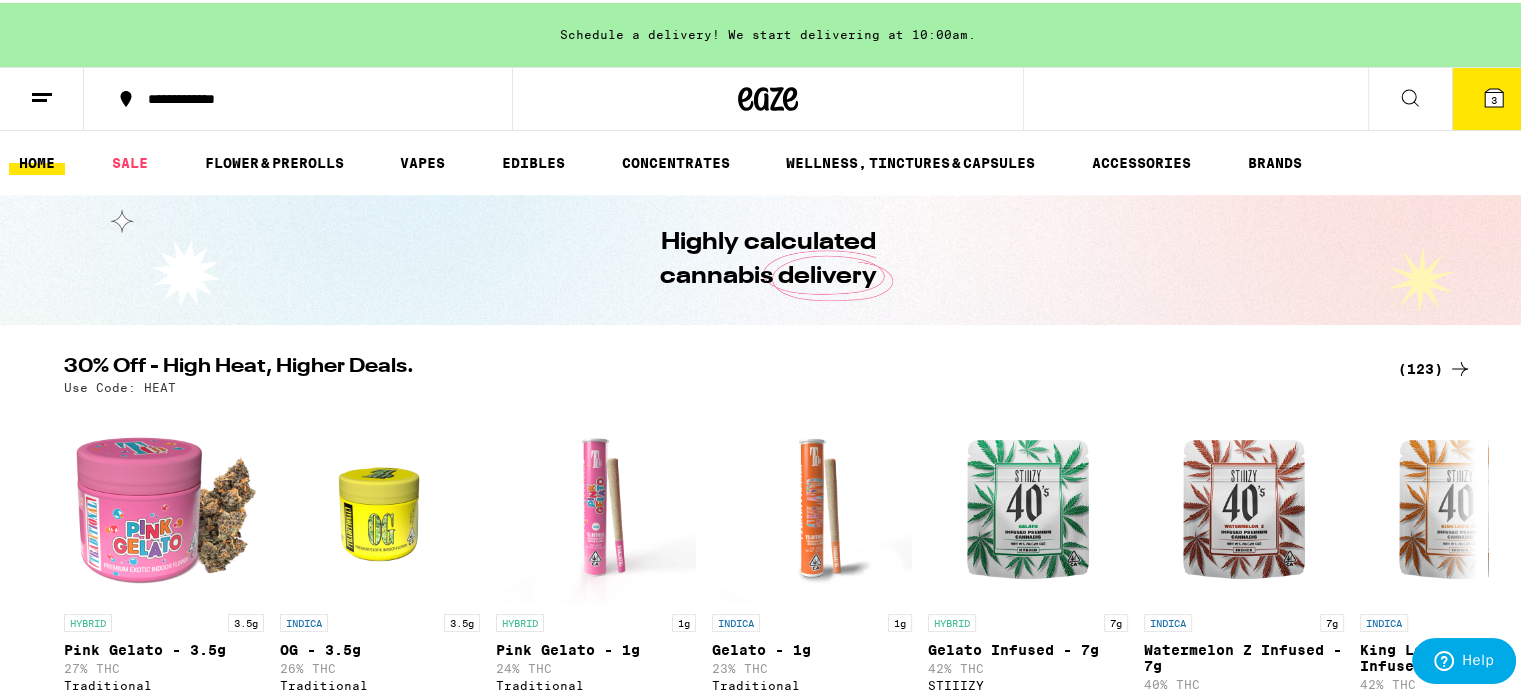 click at bounding box center [42, 96] 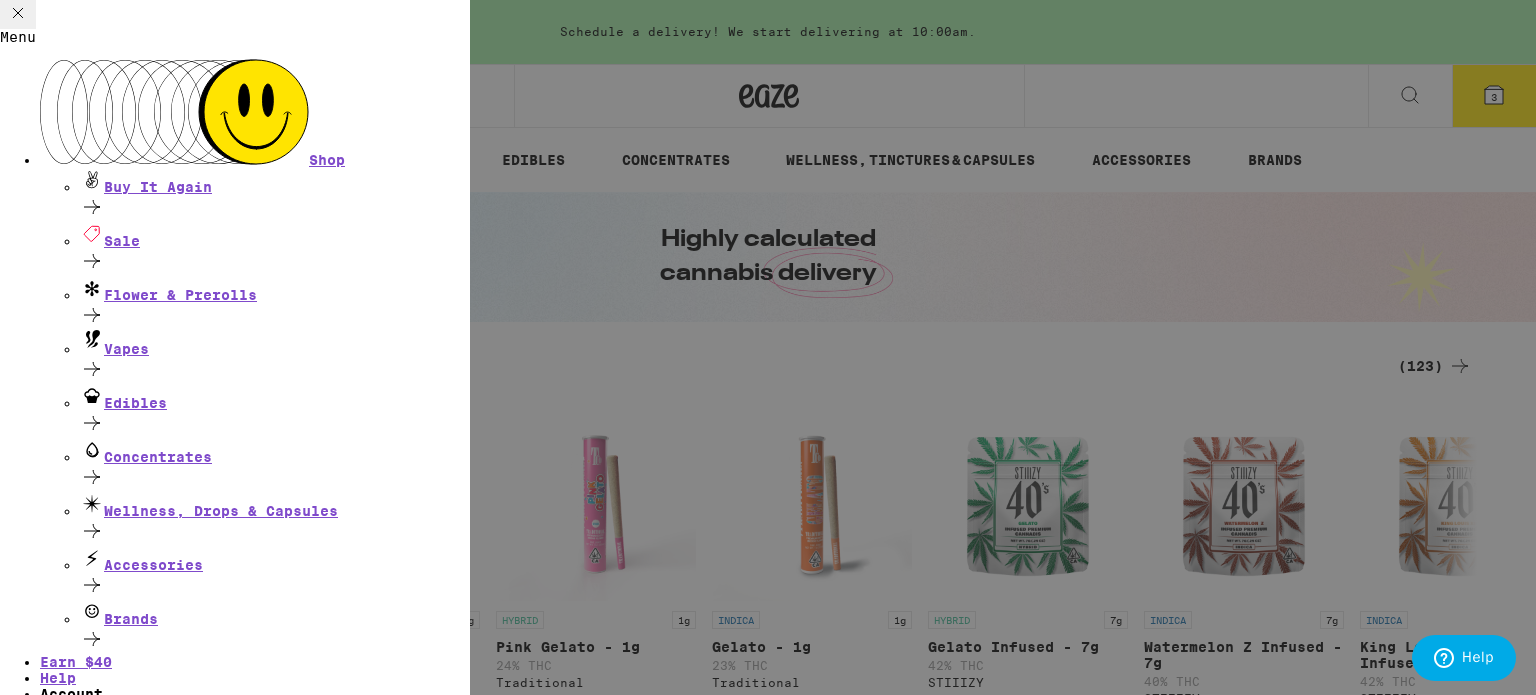 click on "Account" at bounding box center (71, 694) 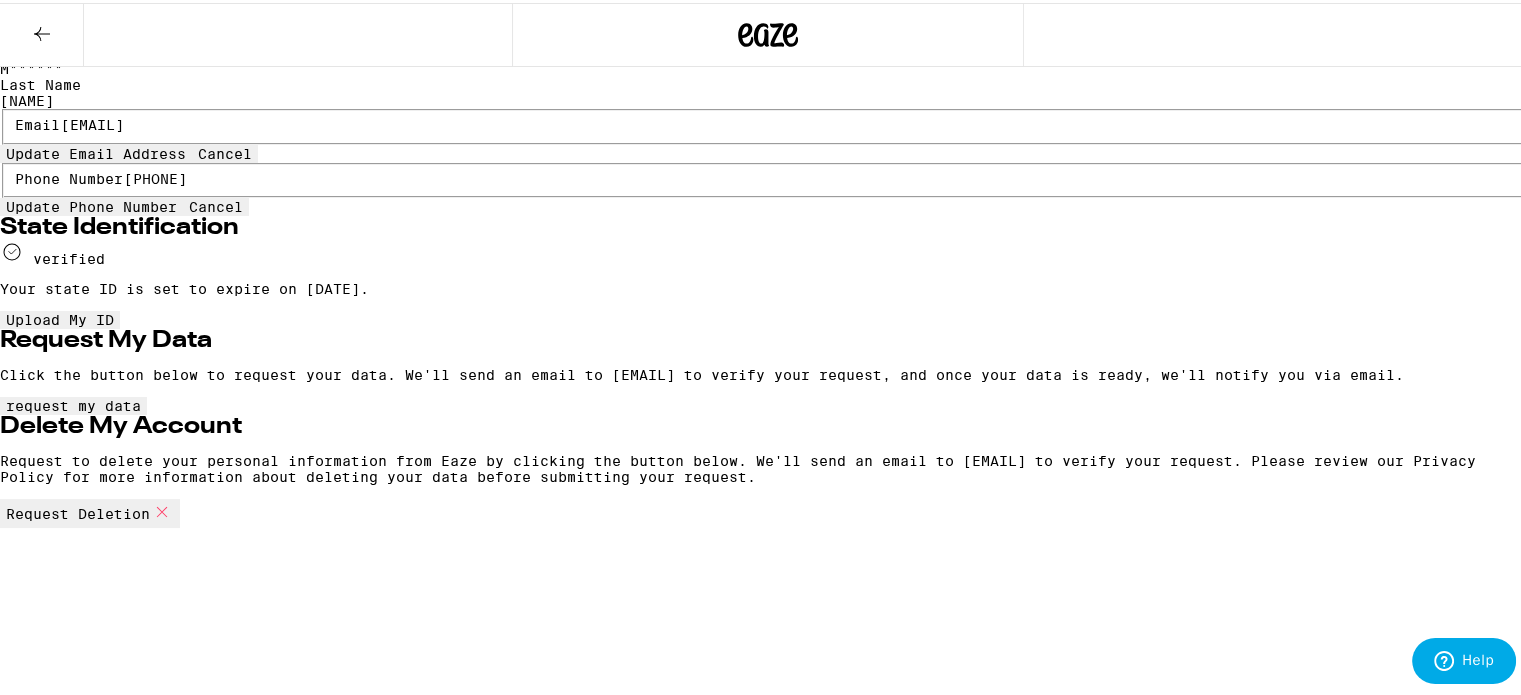 scroll, scrollTop: 0, scrollLeft: 0, axis: both 